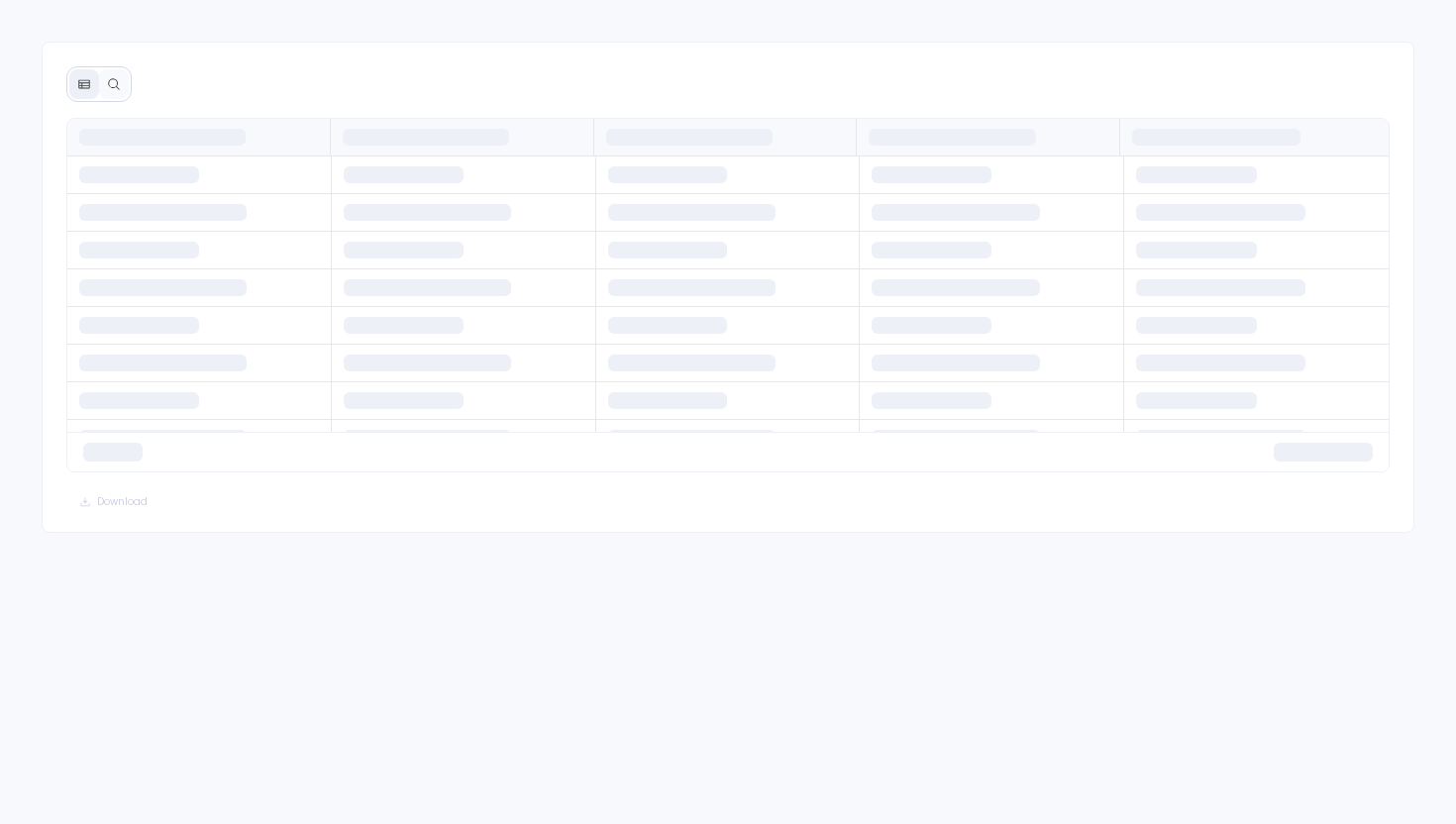scroll, scrollTop: 0, scrollLeft: 0, axis: both 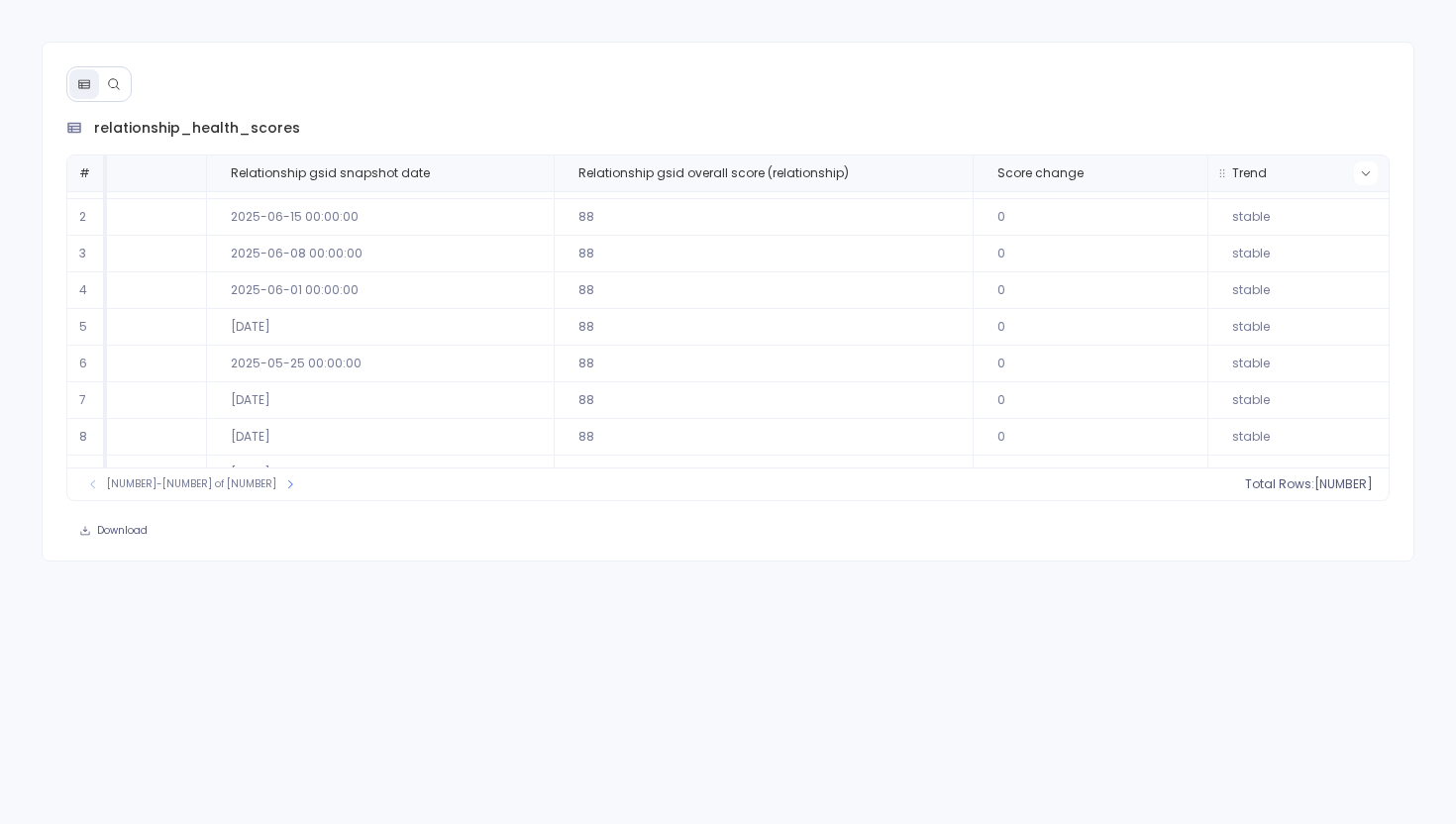 click 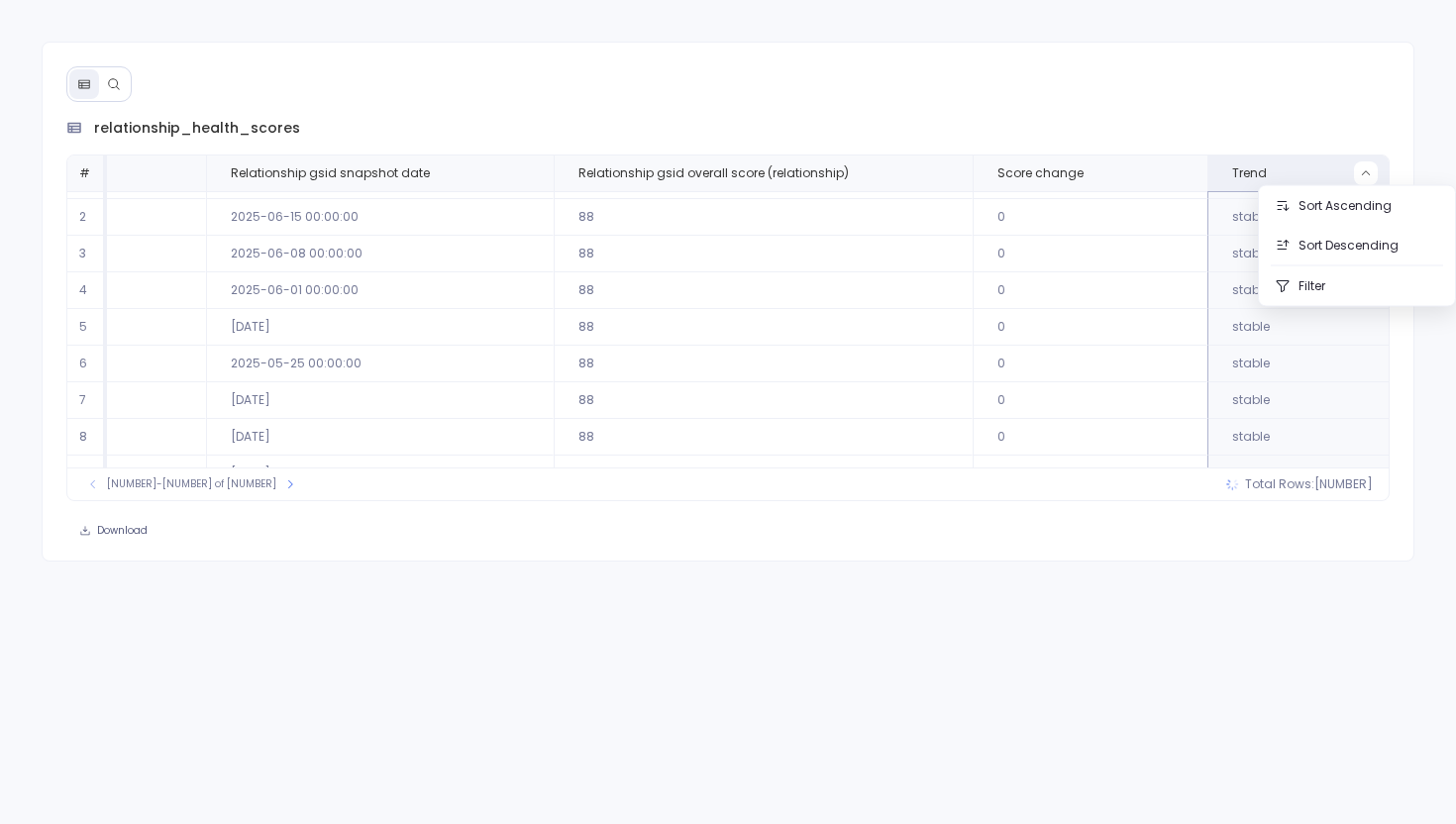 click on "Relationship gsid Relationship name Relationship company id name Relationship company id sfdc account id [NUMBER] [COLOR] [NUMBER] [SCORE_LABEL] [COLOR] Relationship scorecard id name Relationship scorecard id description [DATE] [NUMBER] [STATUS] [NUMBER] [COLOR] [NUMBER] [SCORE_LABEL] [COLOR] Relationship scorecard id name Relationship scorecard id description [DATE] [NUMBER] [STATUS] [NUMBER] [COLOR] [NUMBER] [SCORE_LABEL] [COLOR] Relationship scorecard id name Relationship scorecard id description [DATE] [NUMBER] [STATUS] [NUMBER] [COLOR] [NUMBER] [SCORE_LABEL] [COLOR] Relationship scorecard id name Relationship scorecard id description [DATE] [NUMBER] [STATUS]" at bounding box center [728, 412] 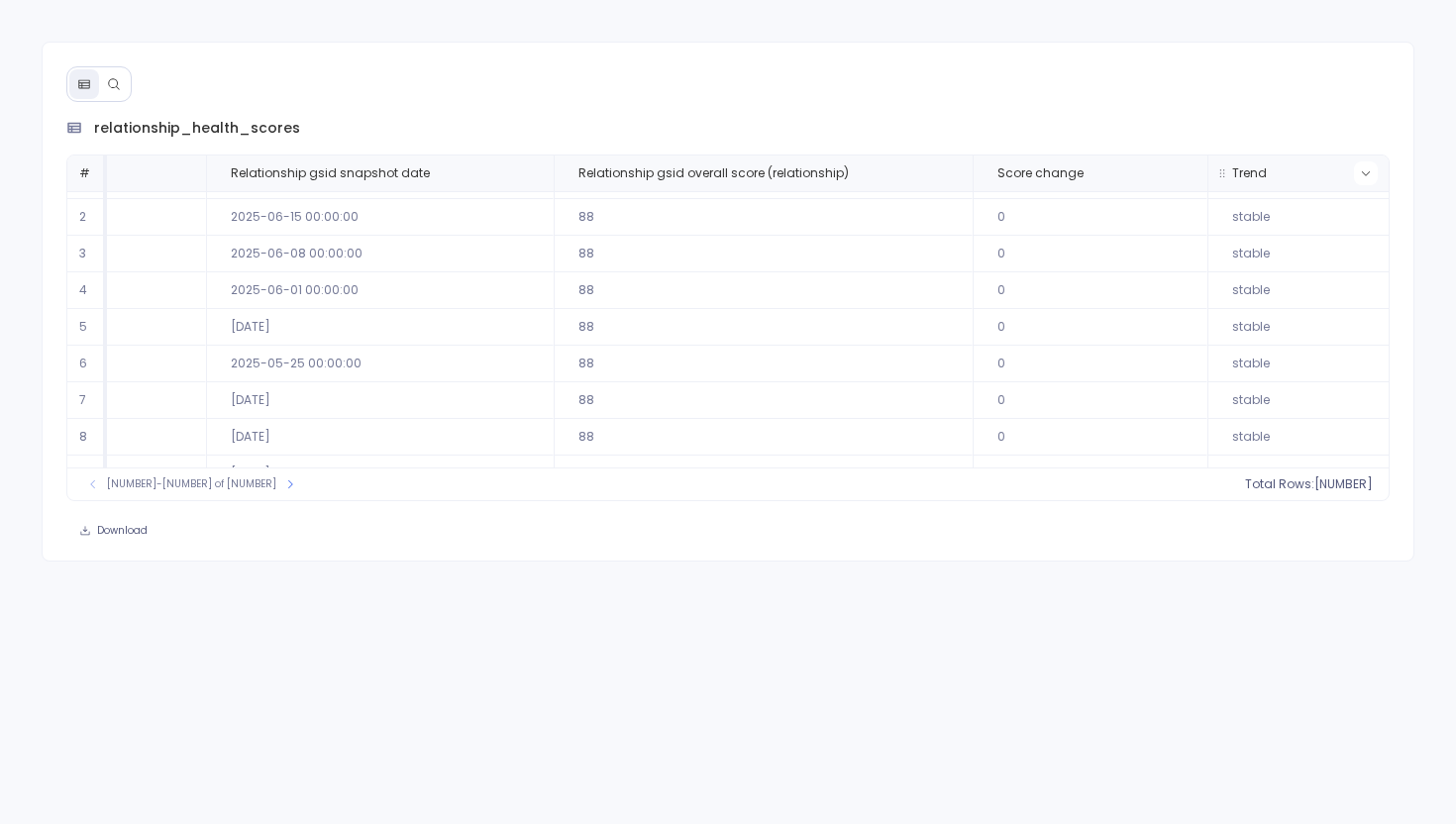 click at bounding box center [1366, 173] 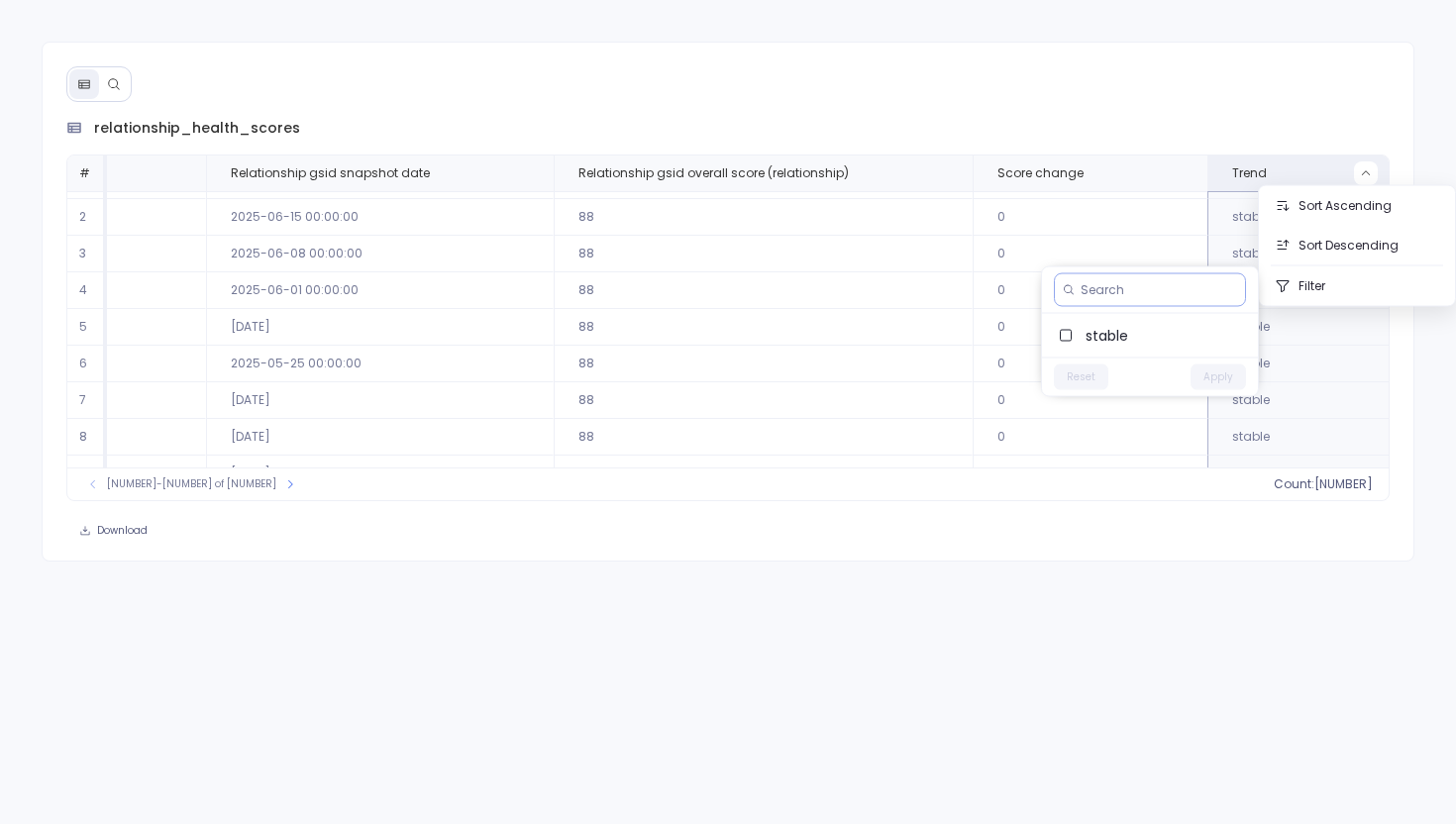 click at bounding box center (1159, 290) 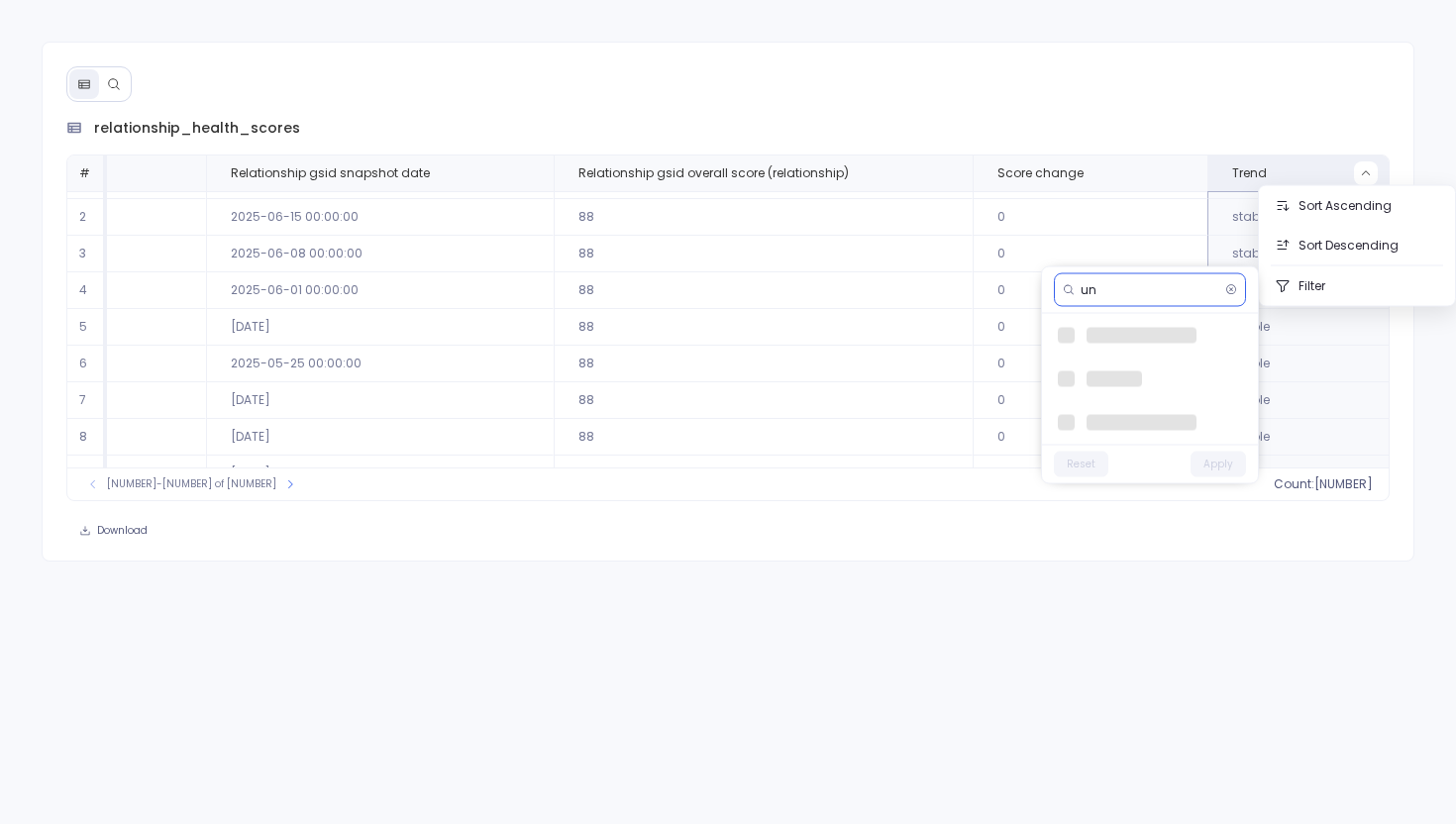 type on "u" 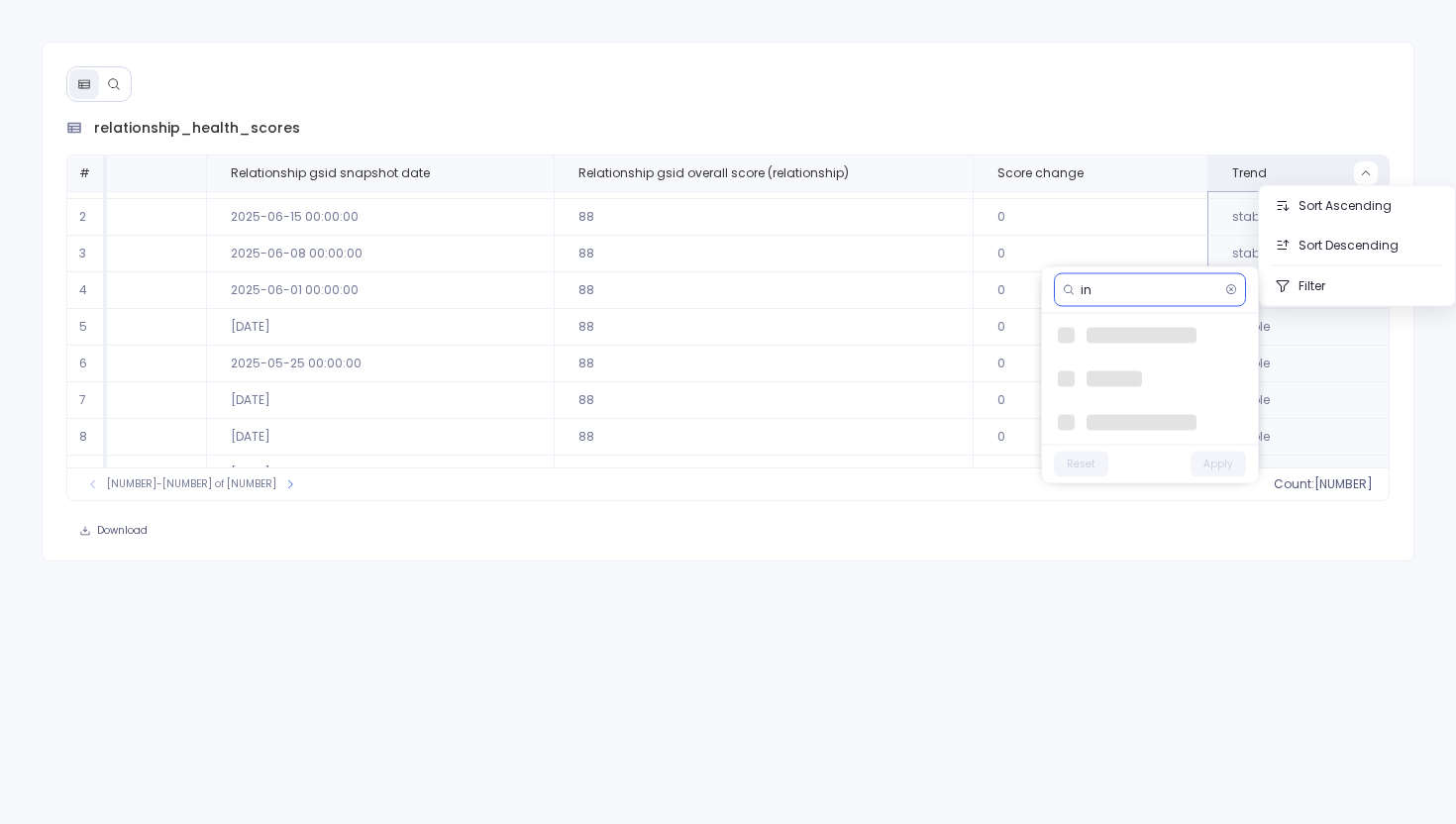 type on "inc" 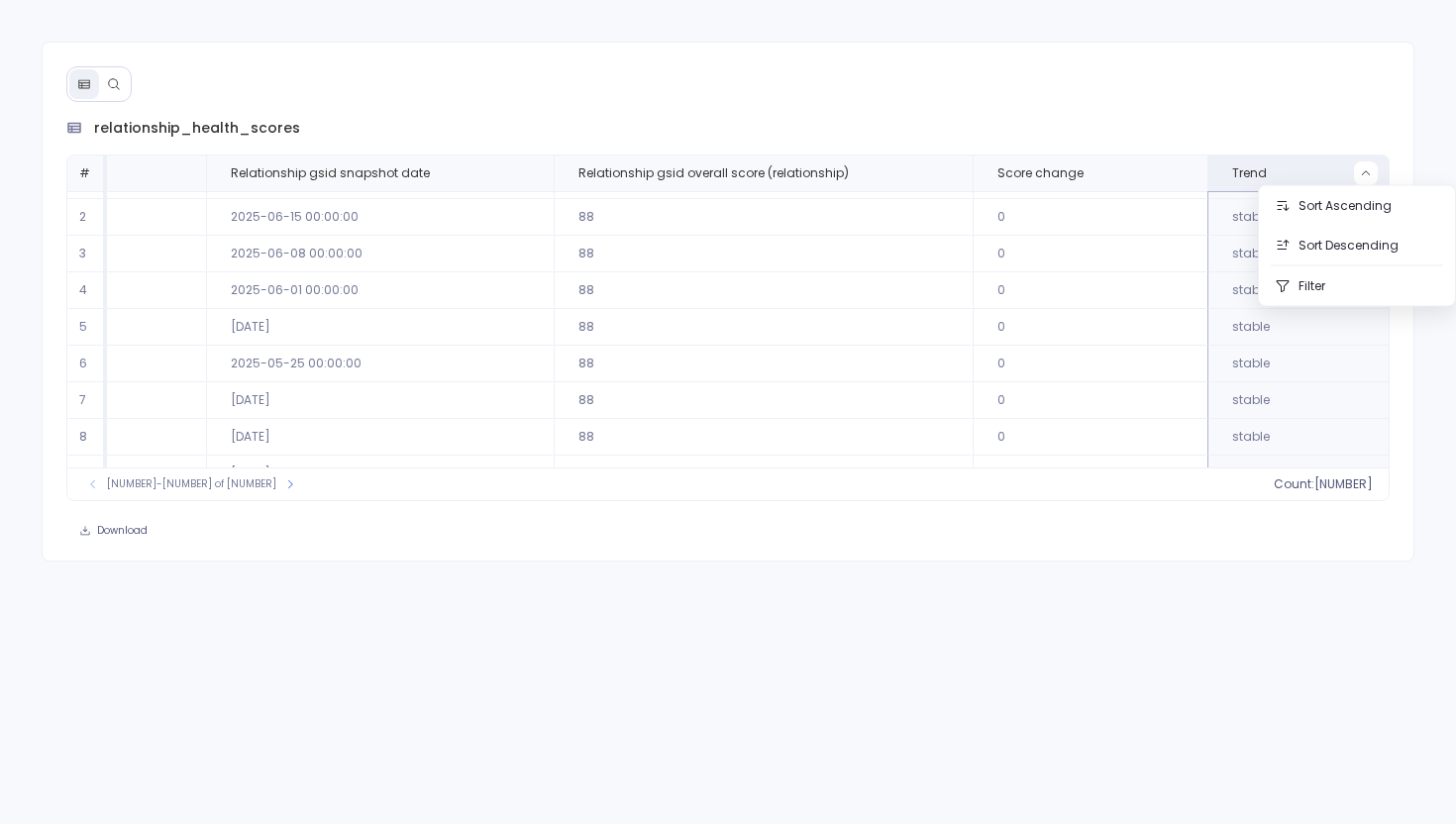 click 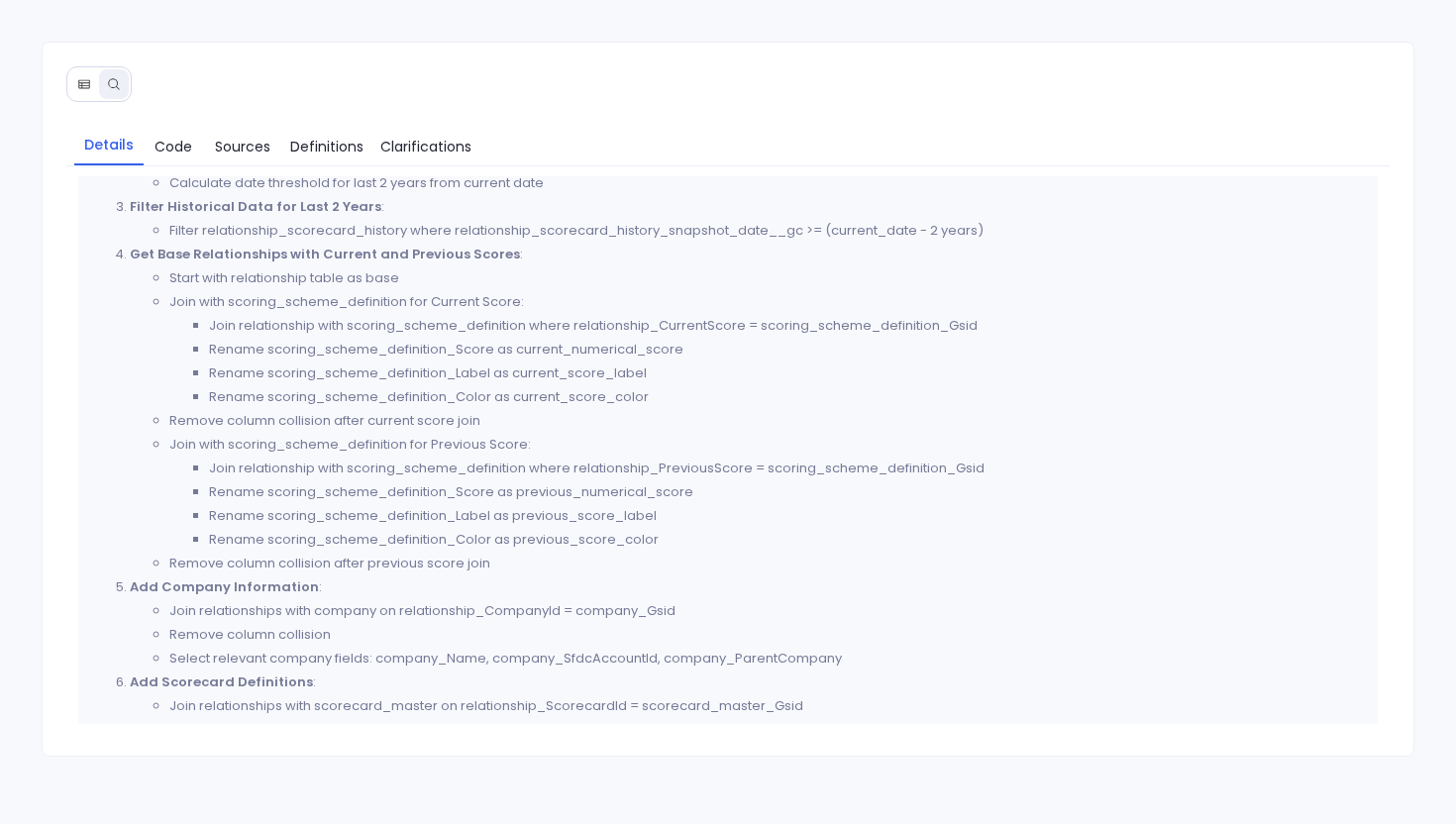 scroll, scrollTop: 1290, scrollLeft: 0, axis: vertical 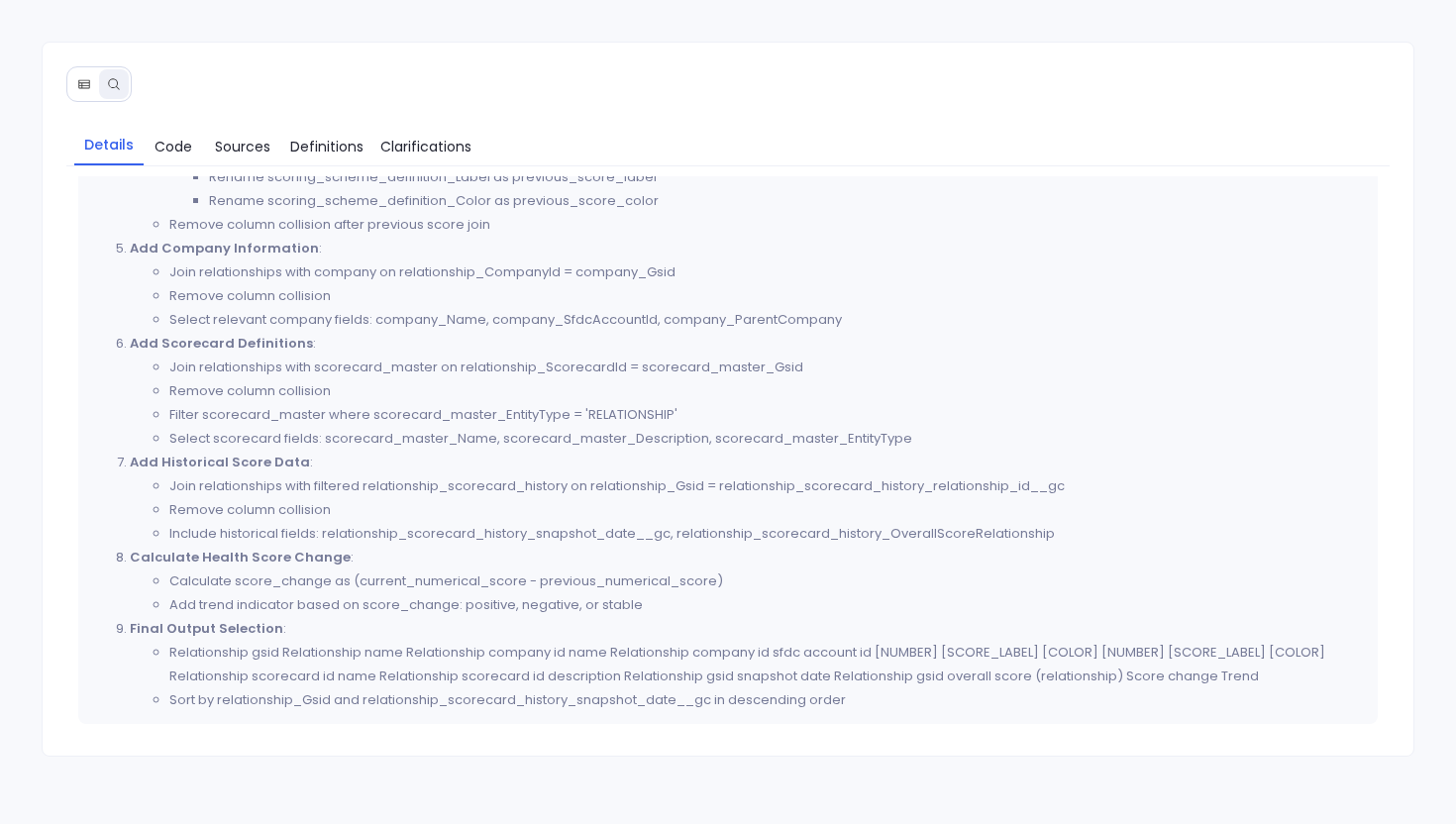 click at bounding box center [84, 84] 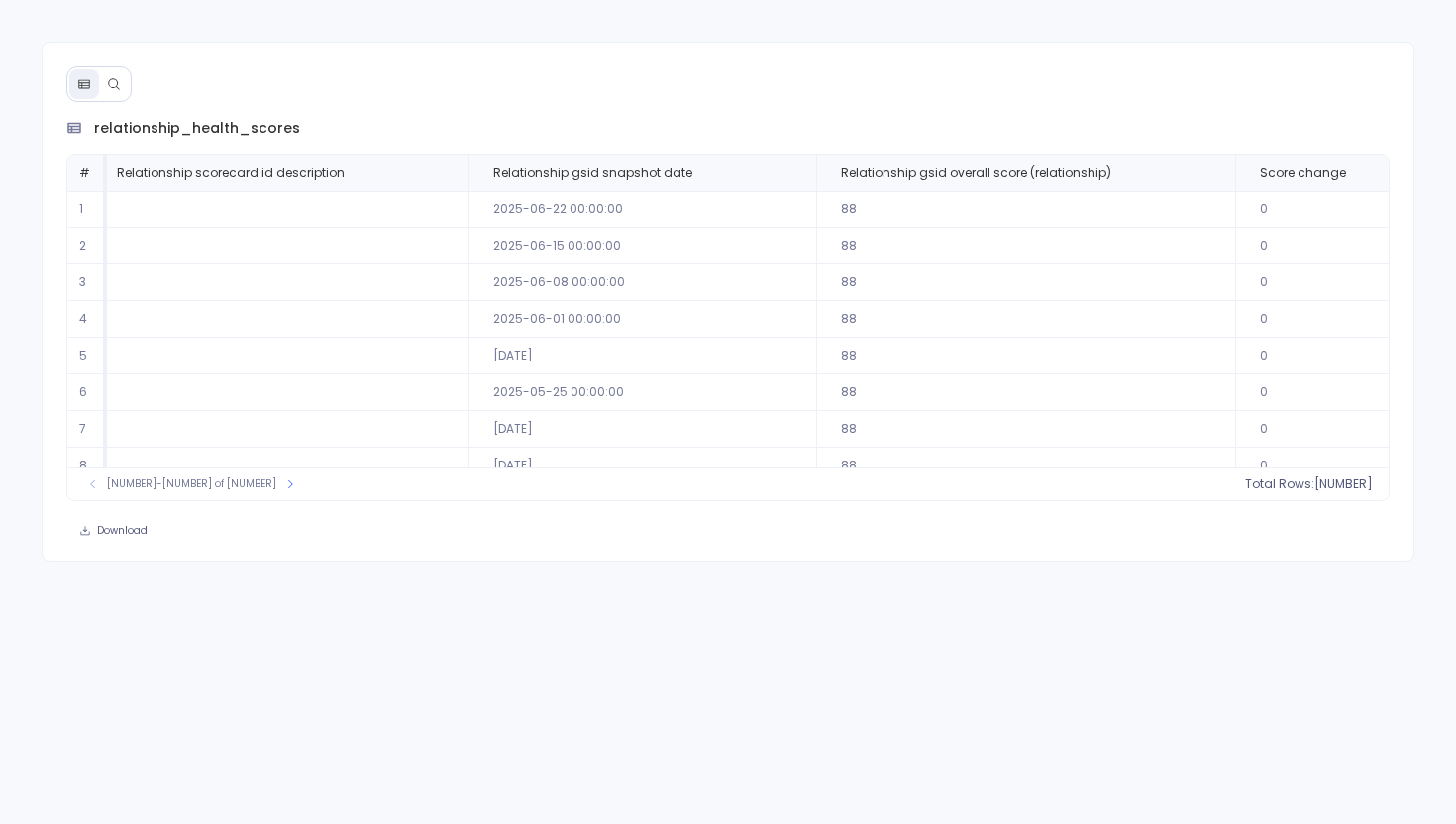 scroll, scrollTop: 0, scrollLeft: 3652, axis: horizontal 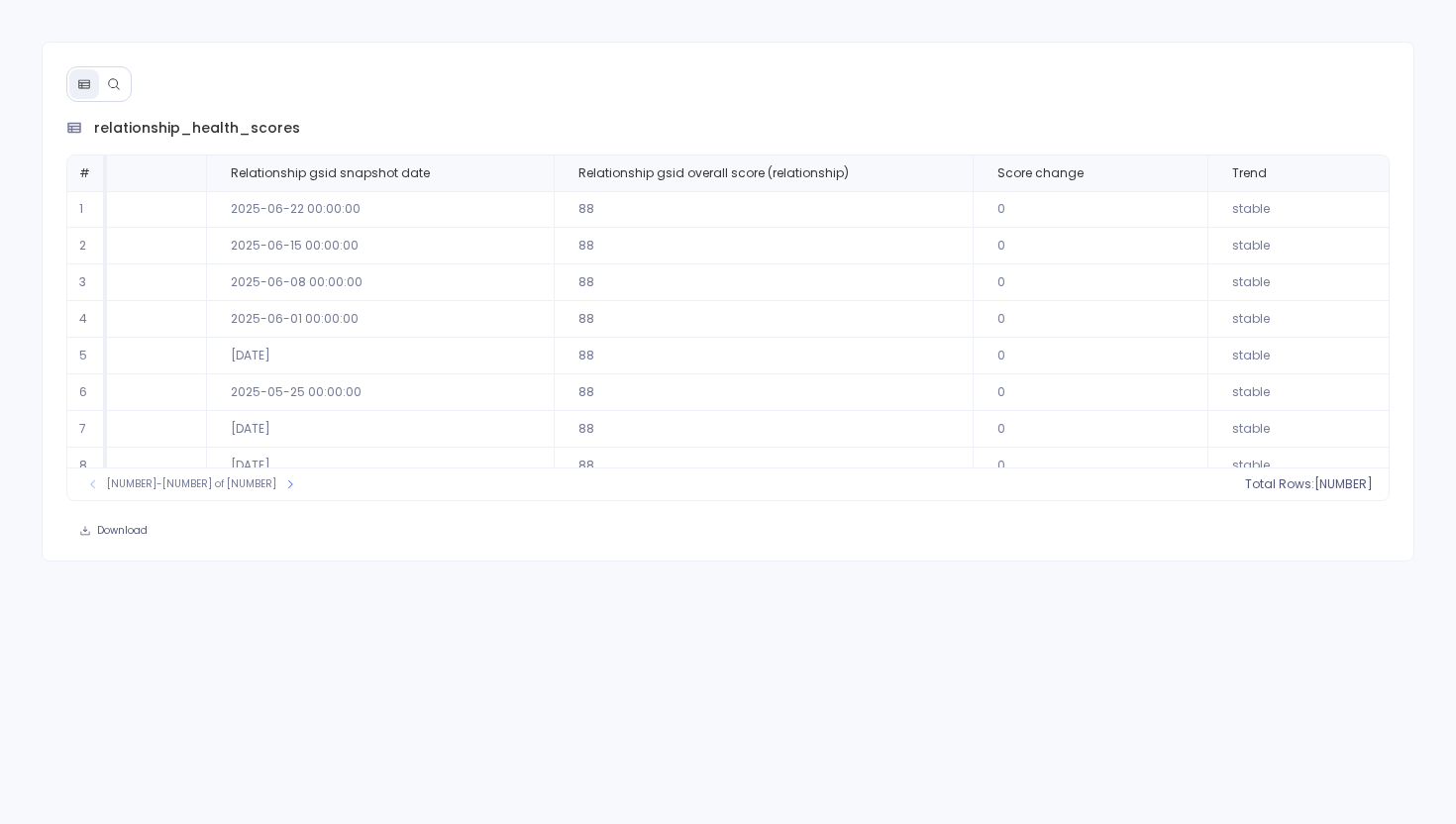 click on "stable" at bounding box center [1299, 246] 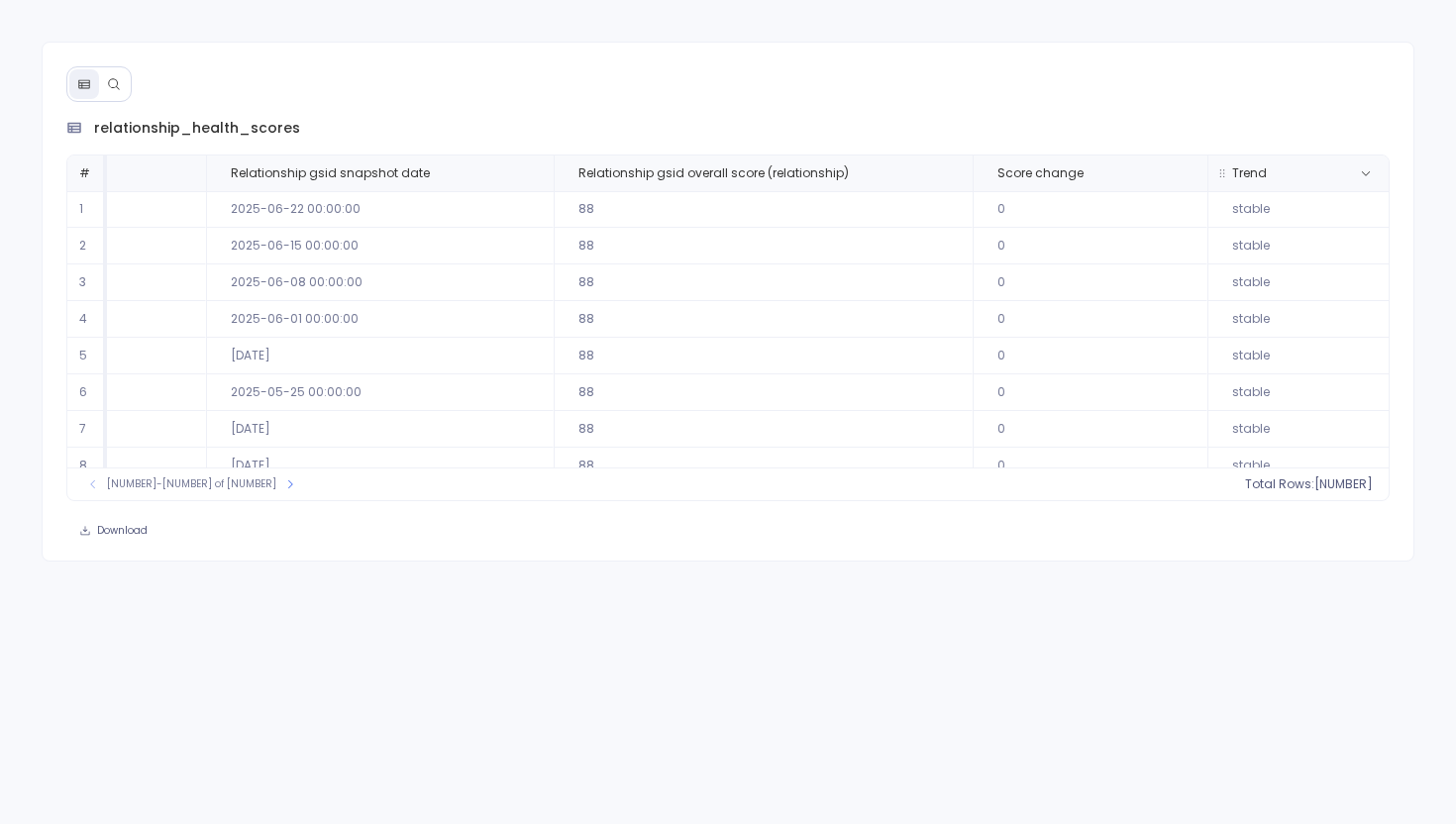 click on "Trend" at bounding box center (1299, 173) 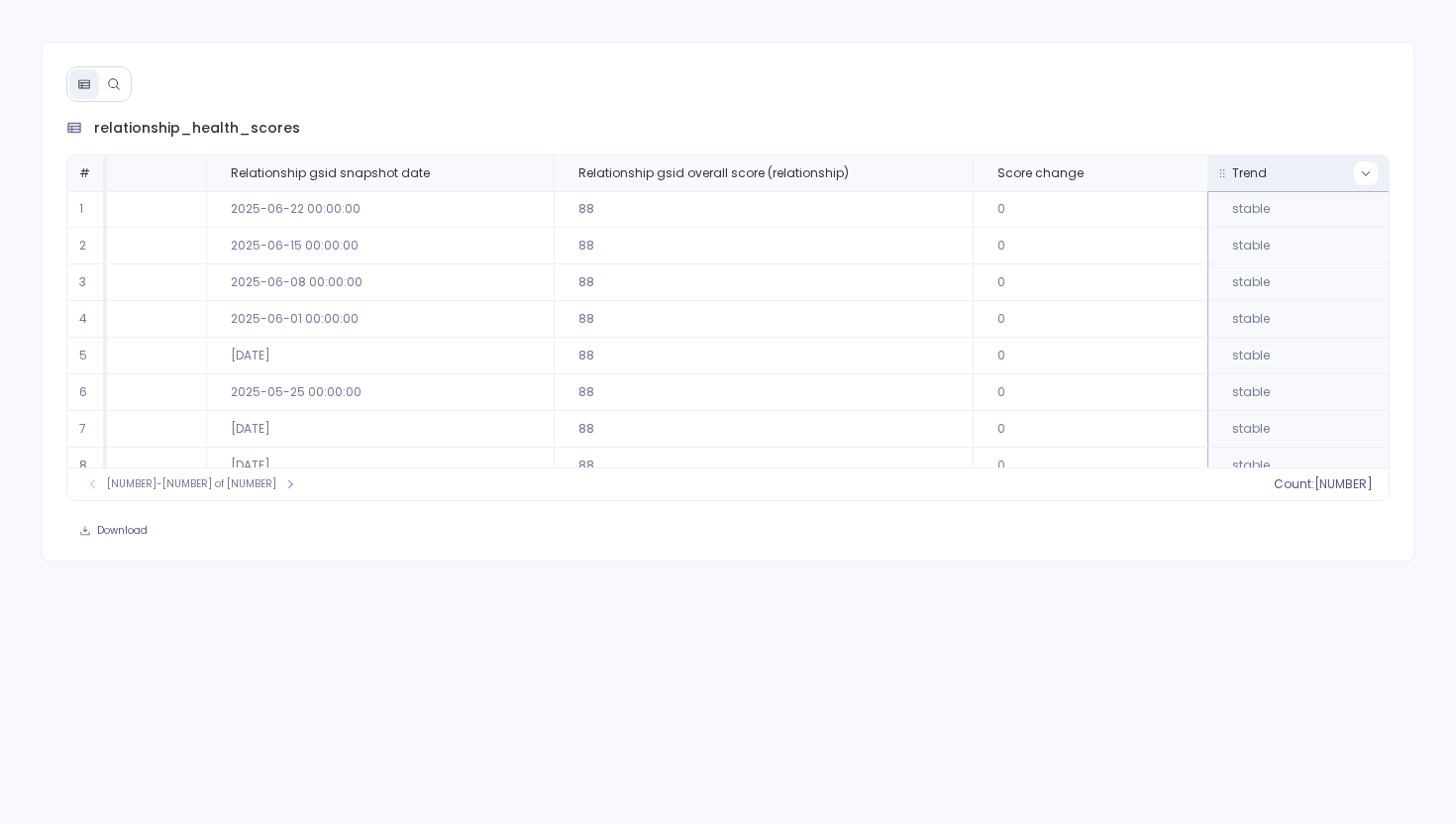 click 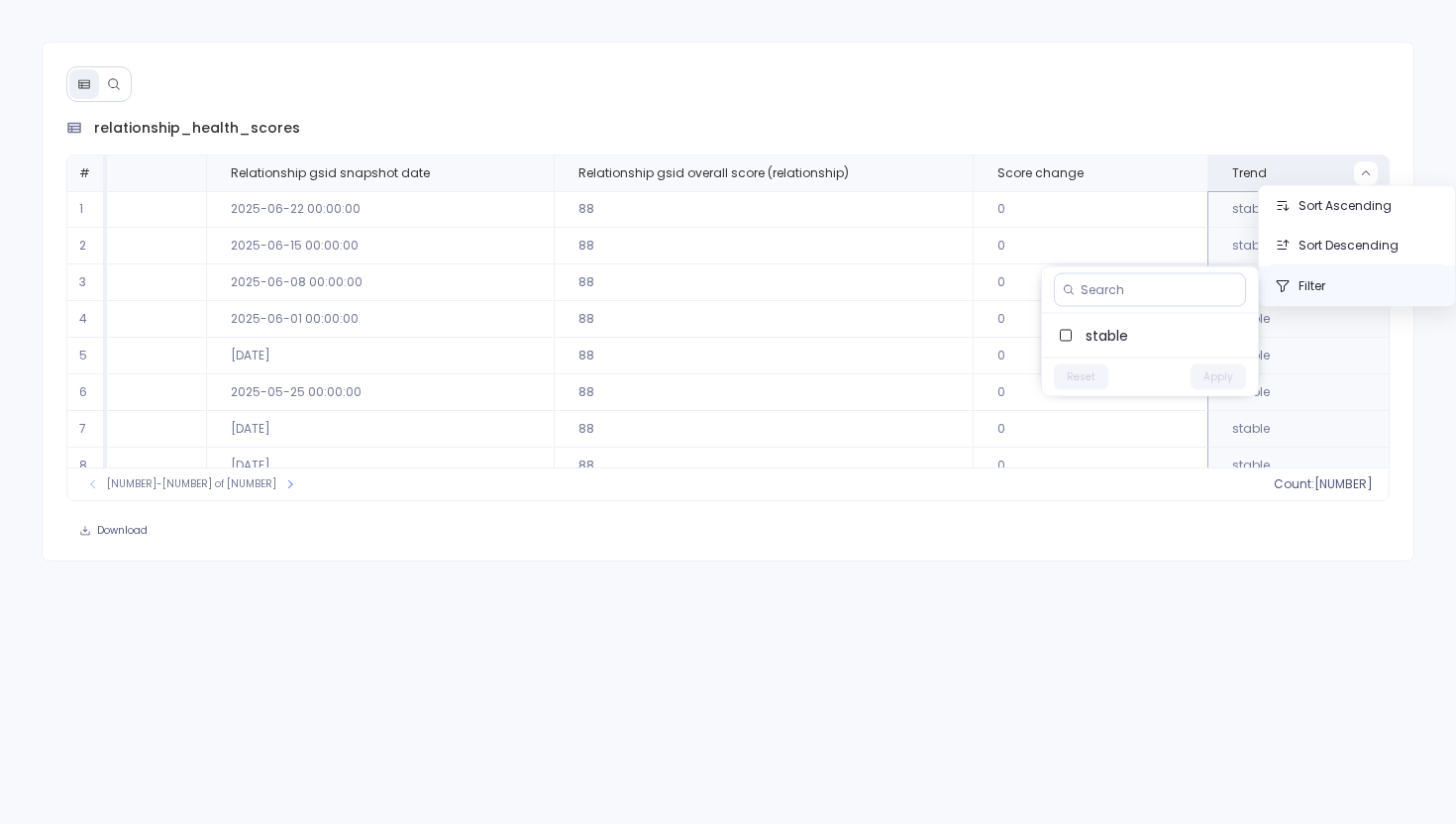 click on "Filter" at bounding box center (1357, 286) 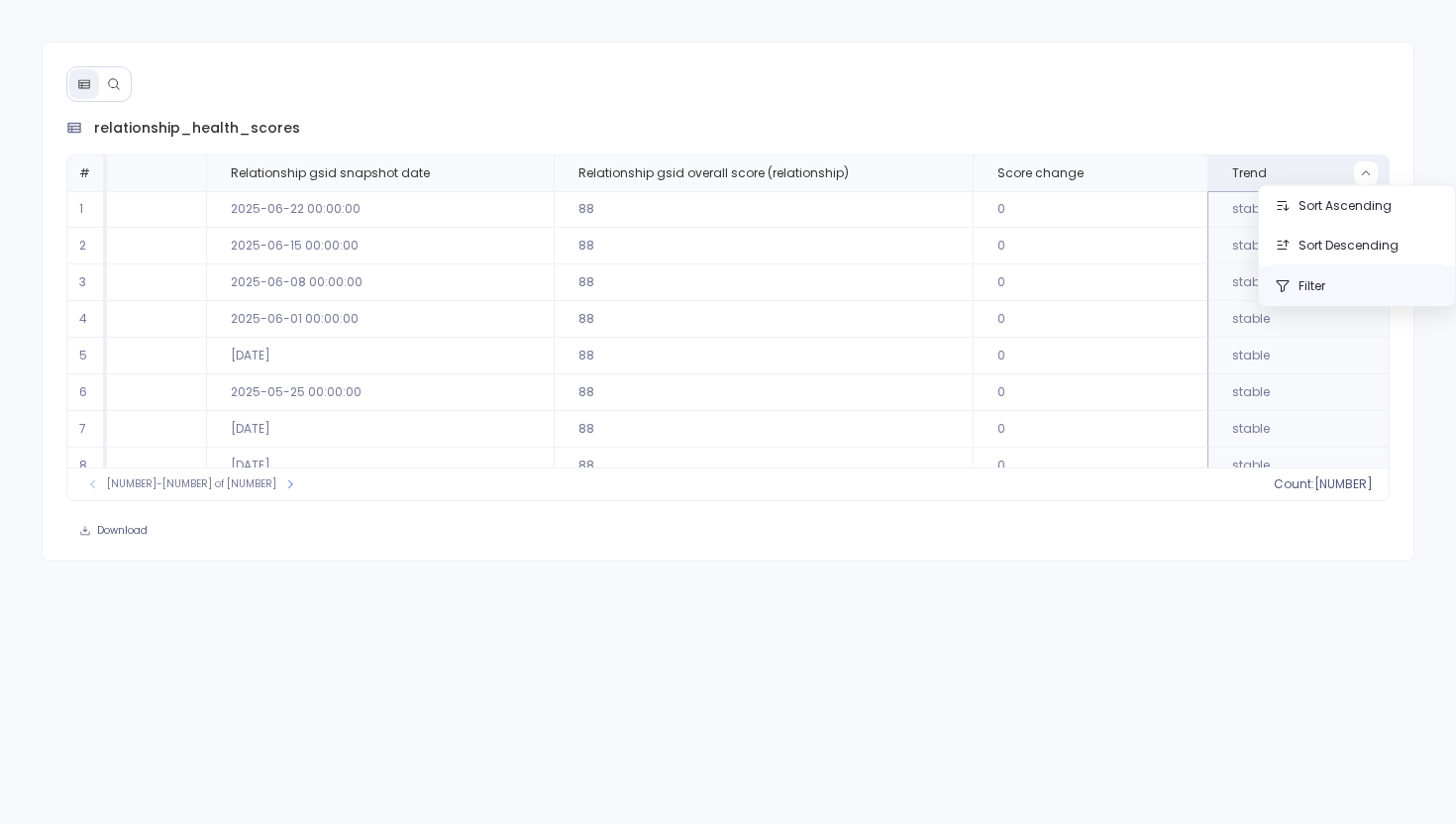 click on "Filter" at bounding box center (1357, 286) 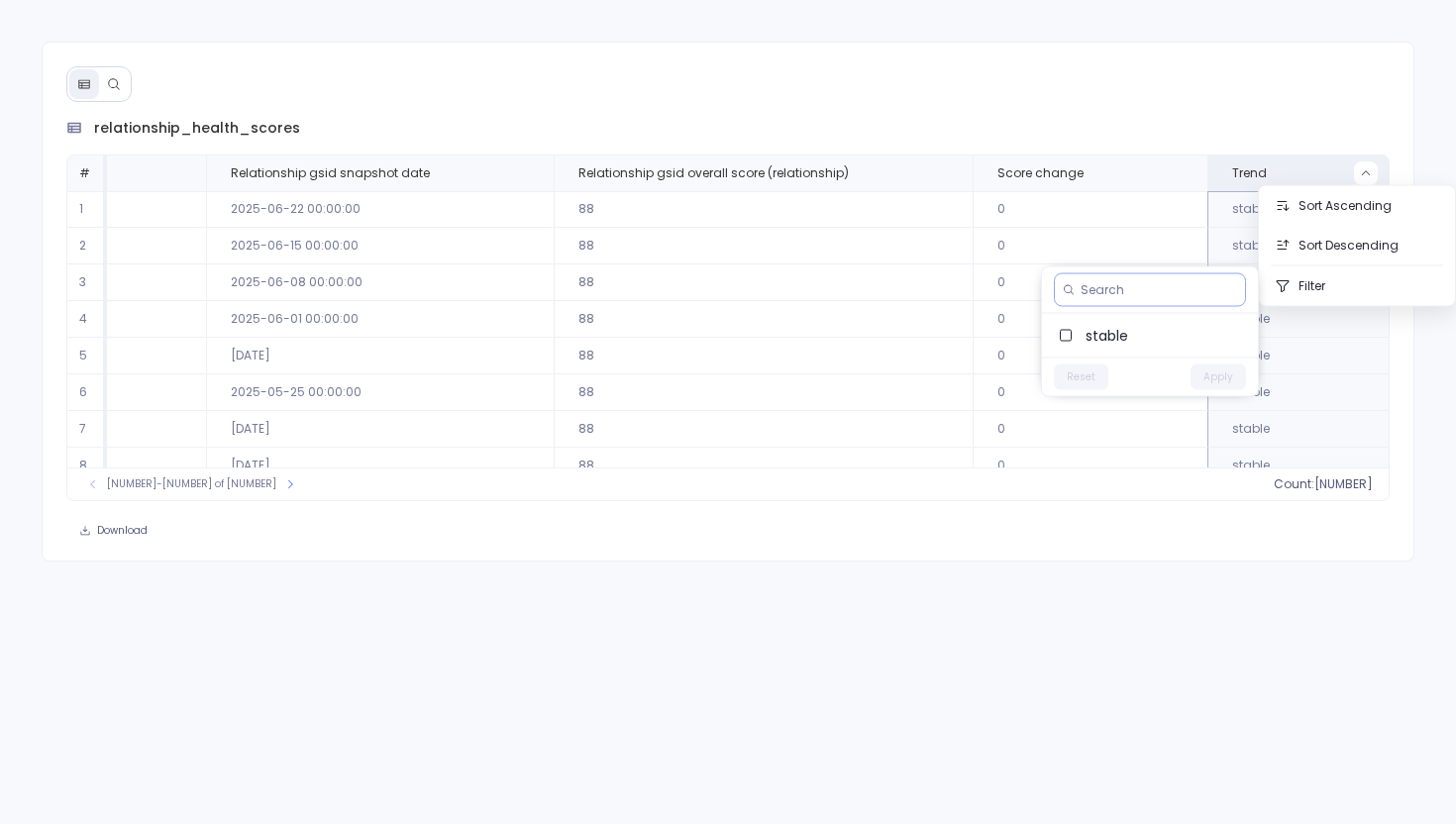 click at bounding box center [1159, 290] 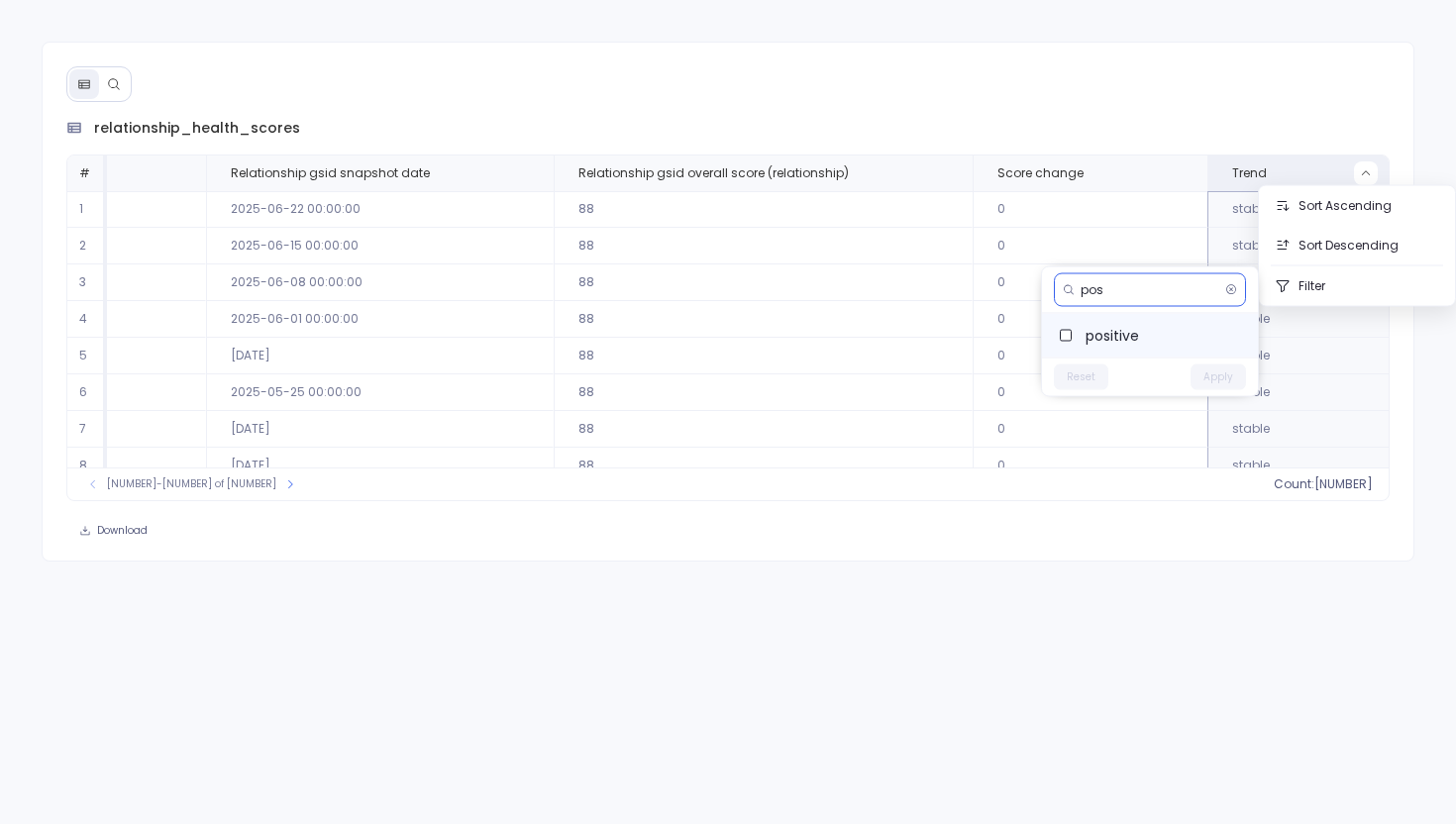 type on "pos" 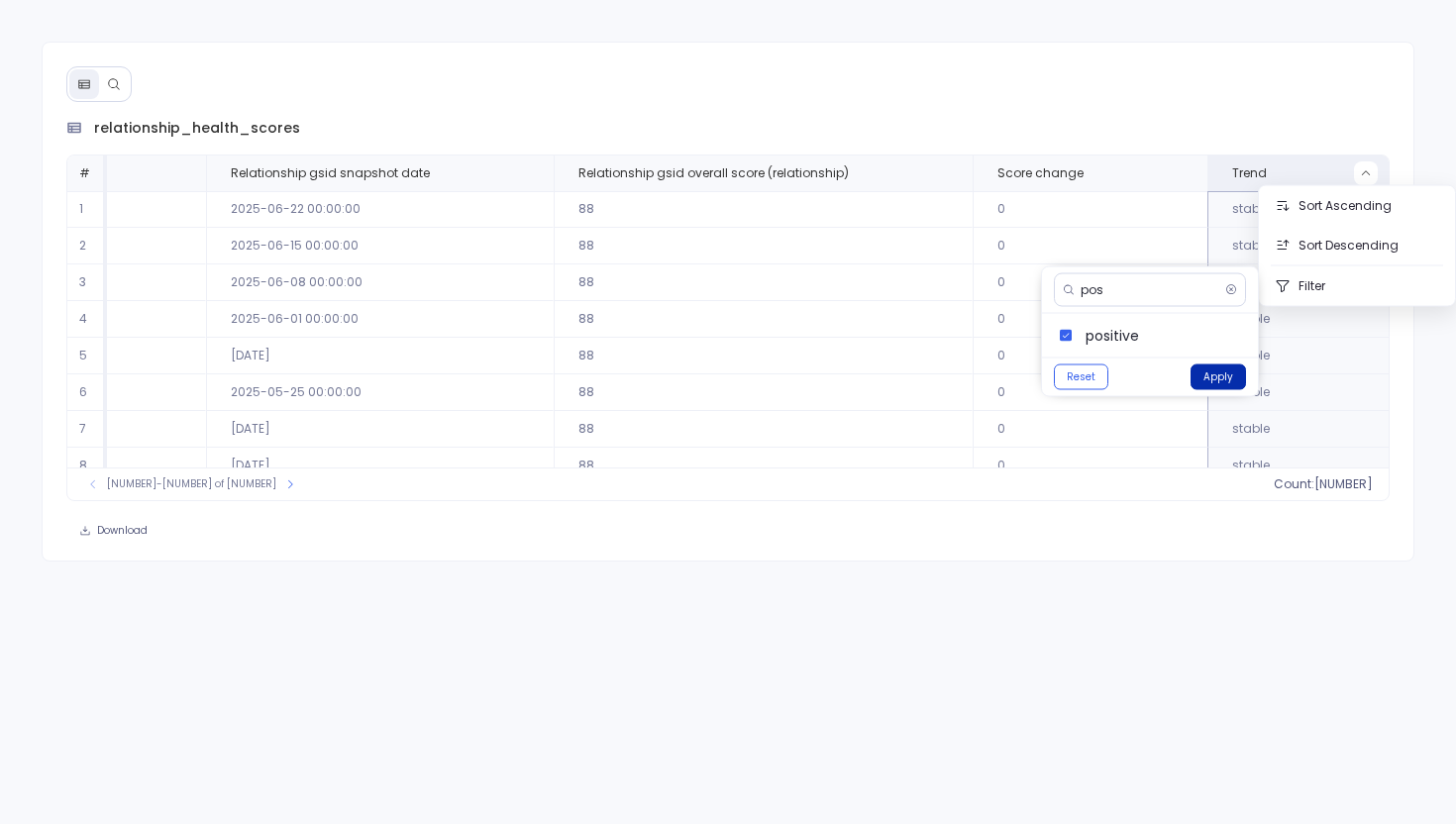 click on "Apply" at bounding box center [1218, 377] 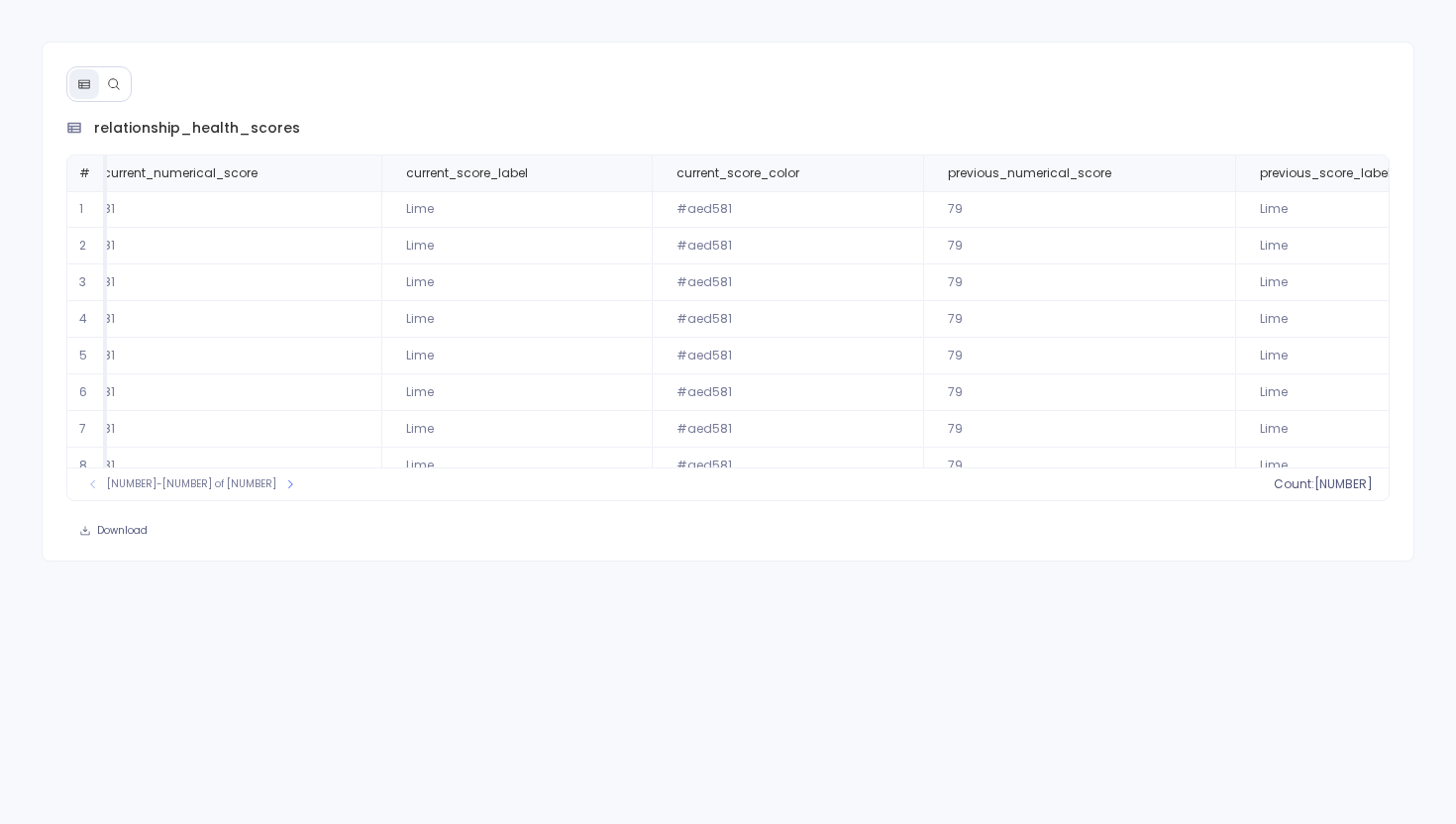 scroll, scrollTop: 0, scrollLeft: 1259, axis: horizontal 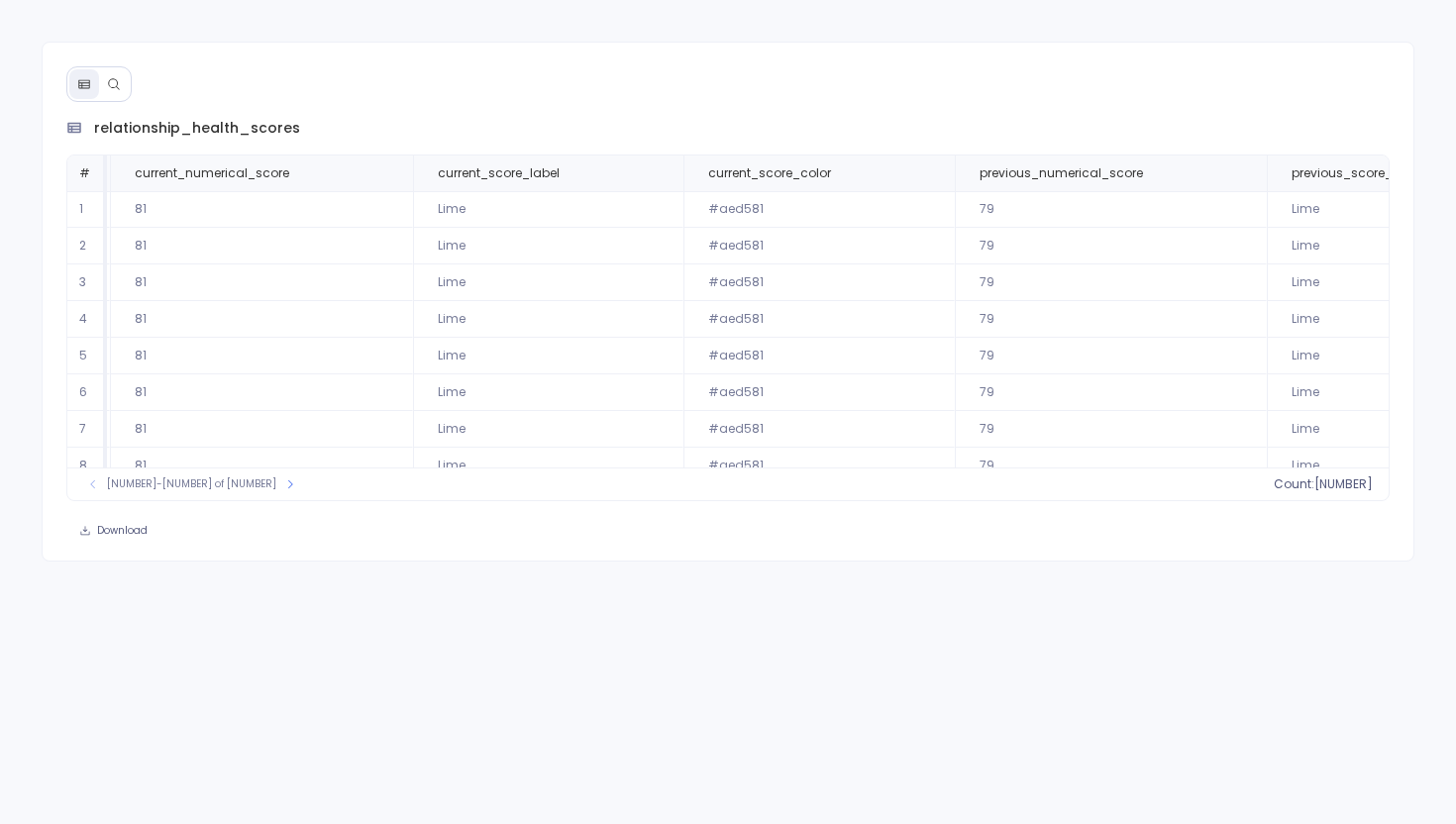 click on "#aed581" at bounding box center [819, 356] 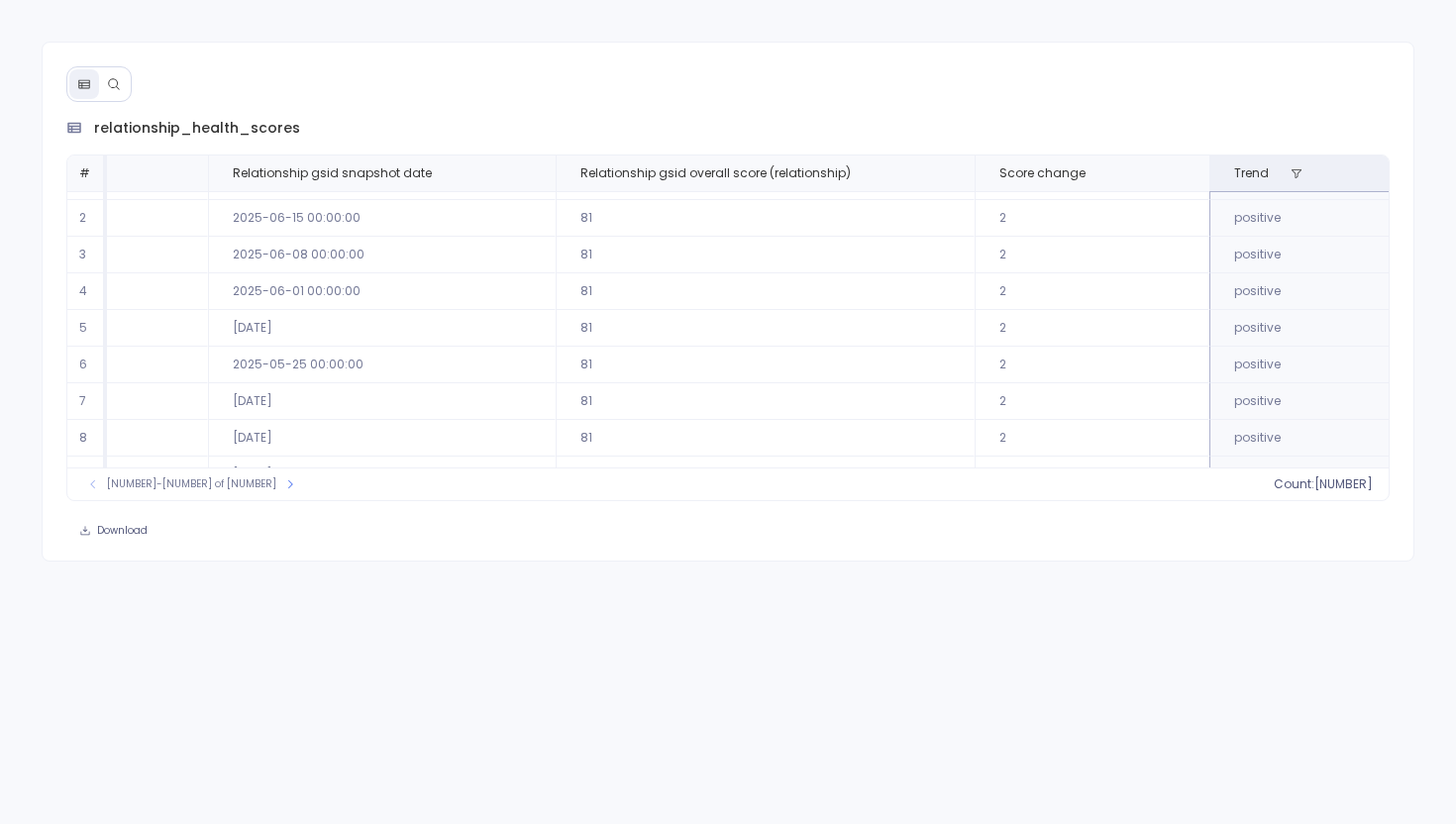 scroll, scrollTop: 0, scrollLeft: 3598, axis: horizontal 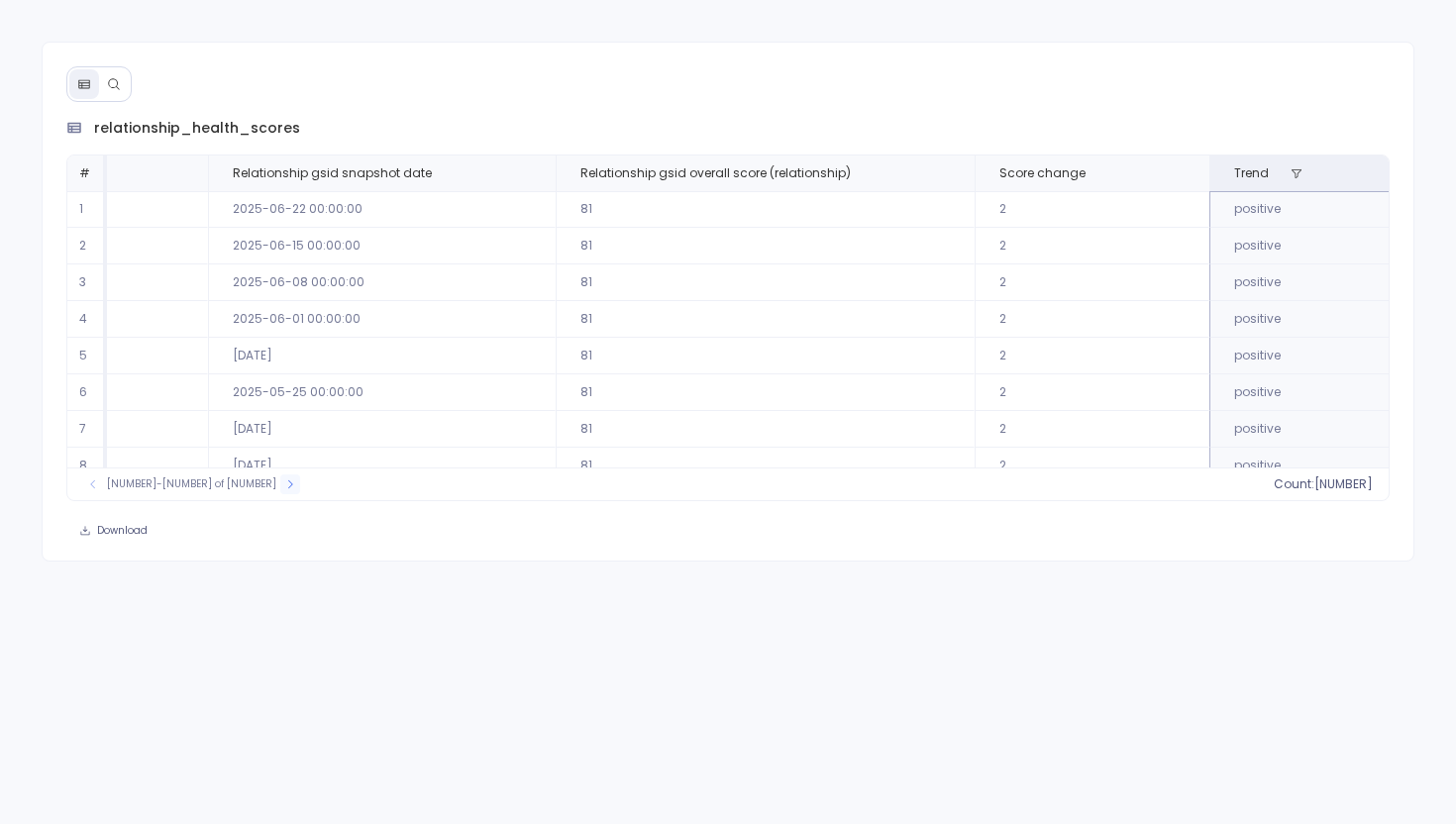 click 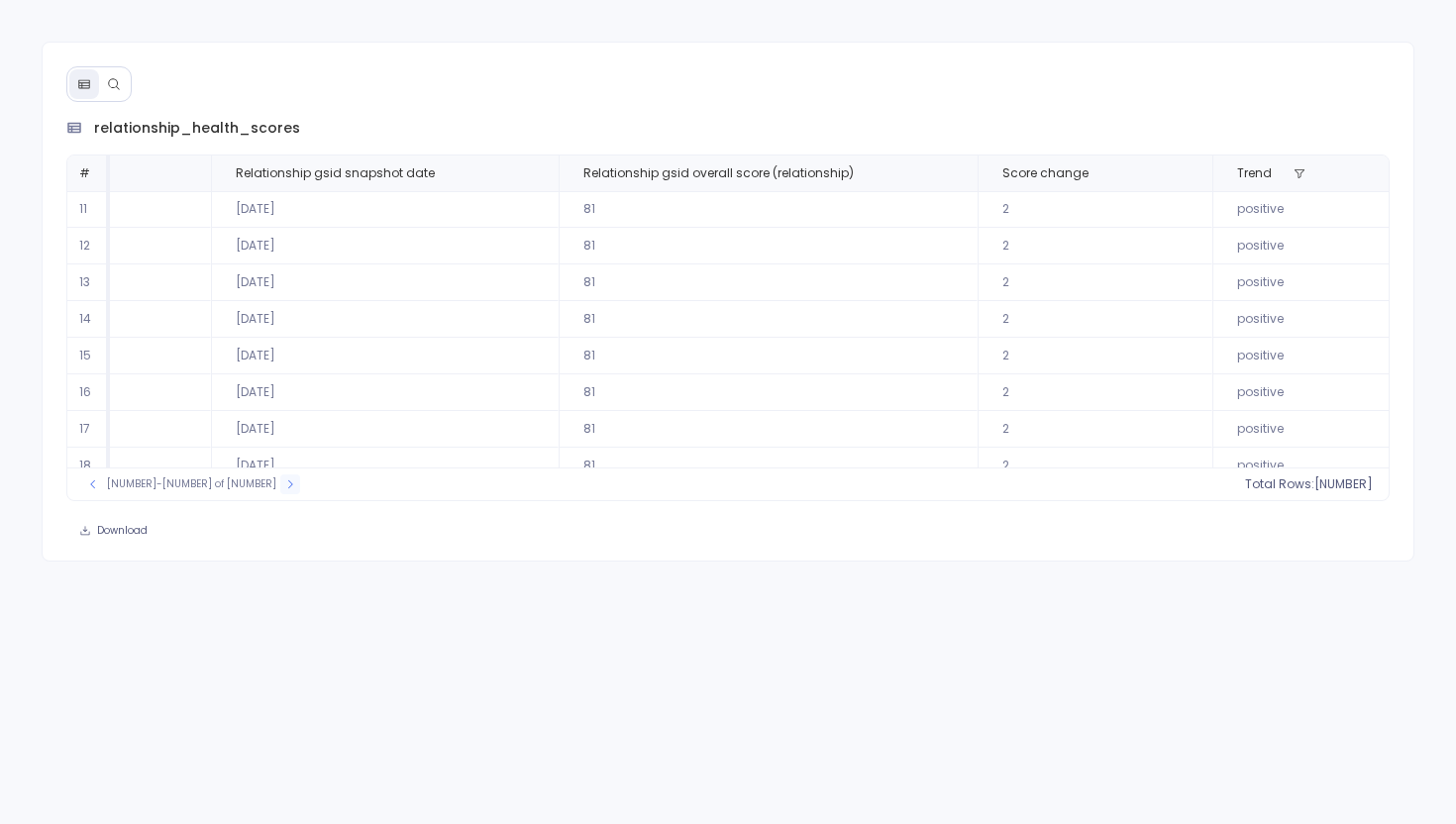 click 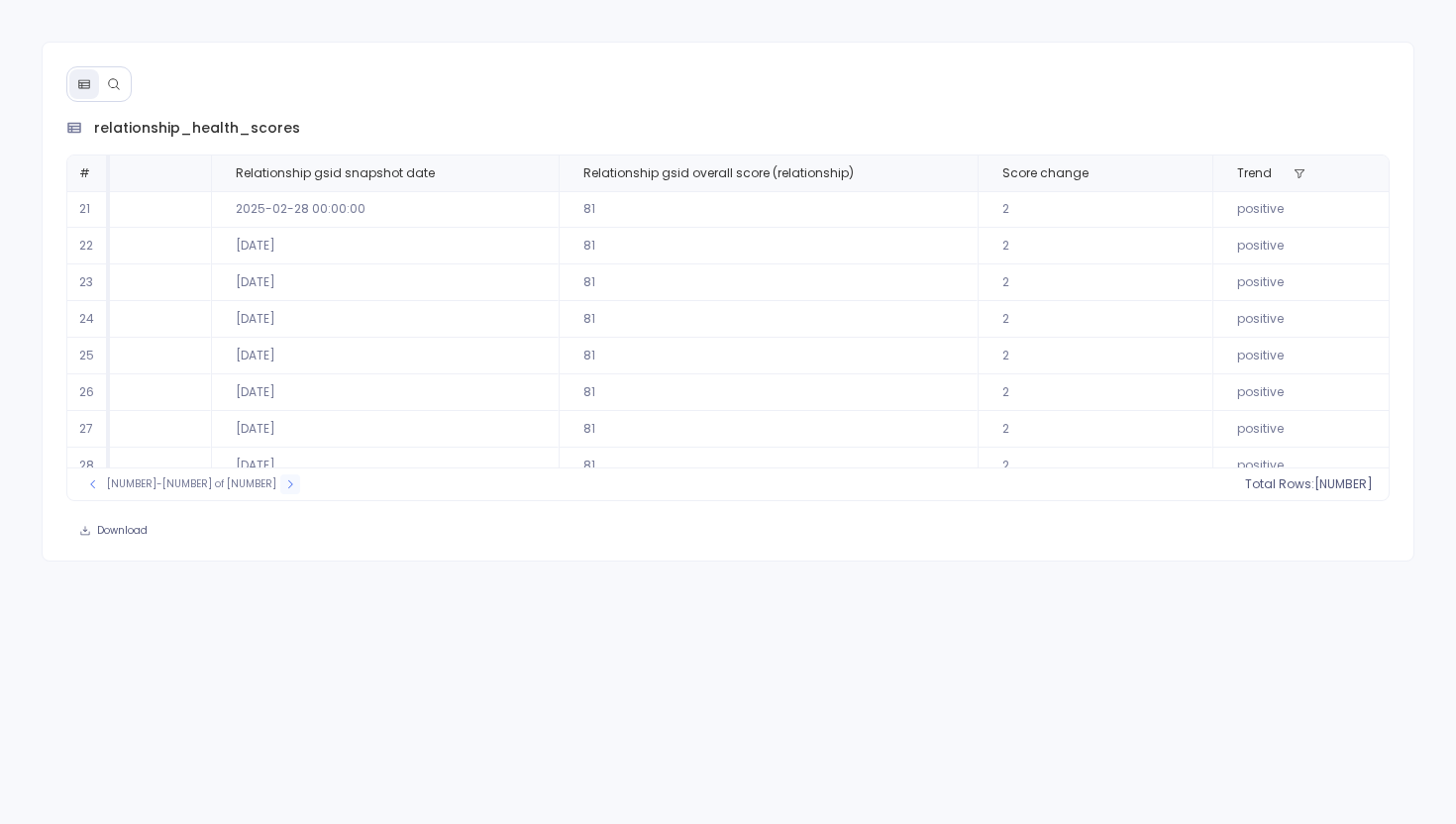 click 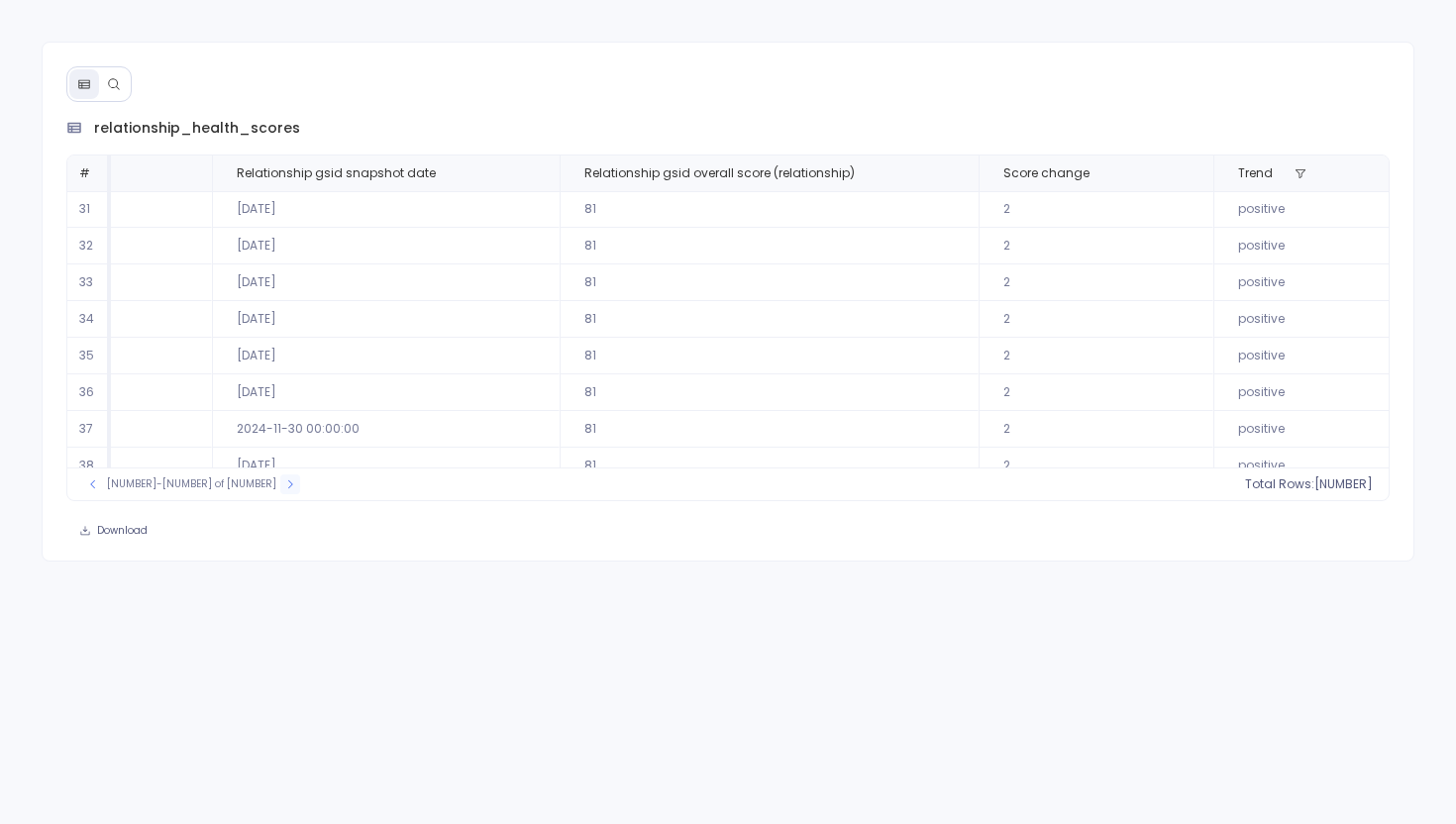 click 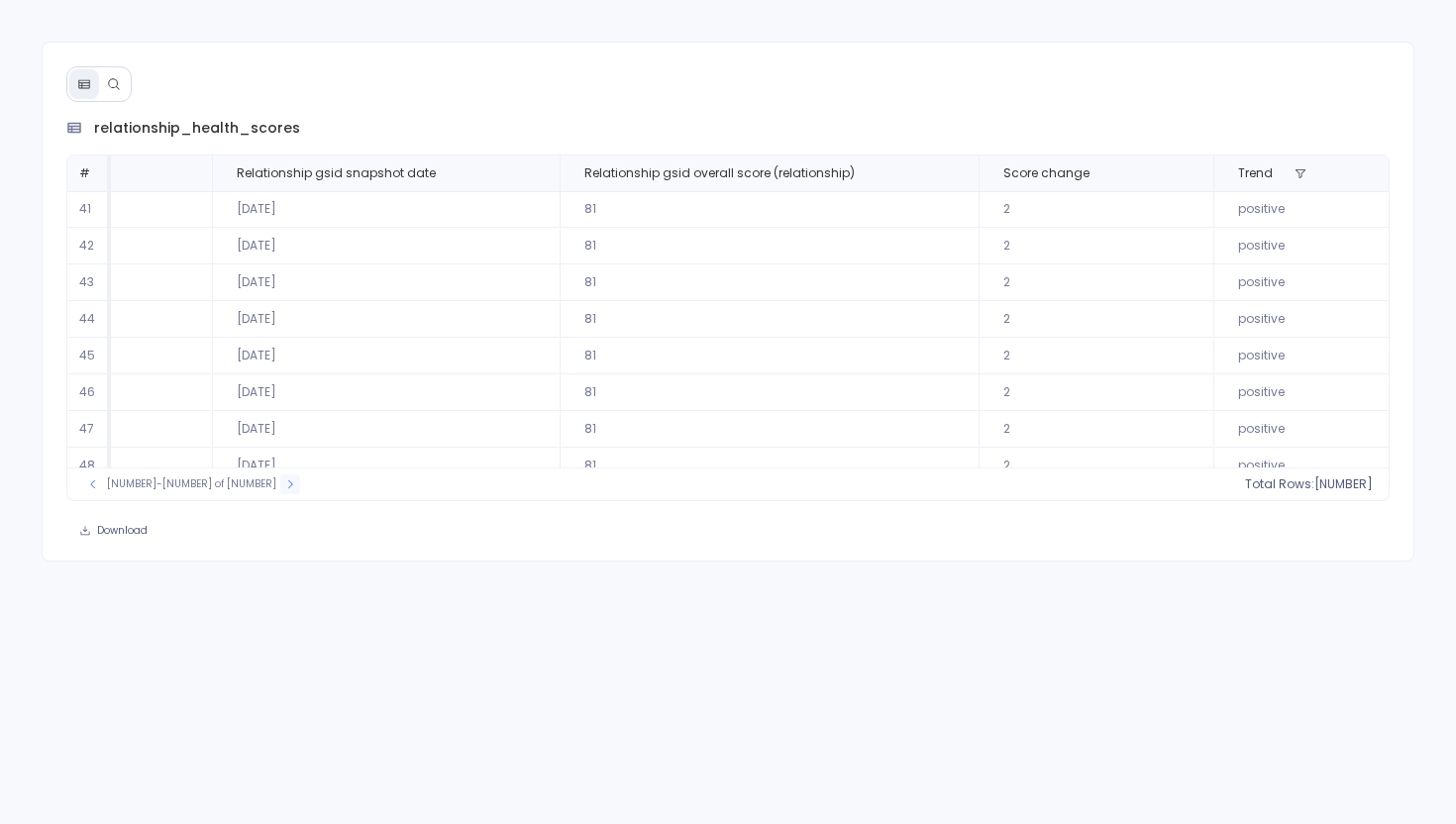 click 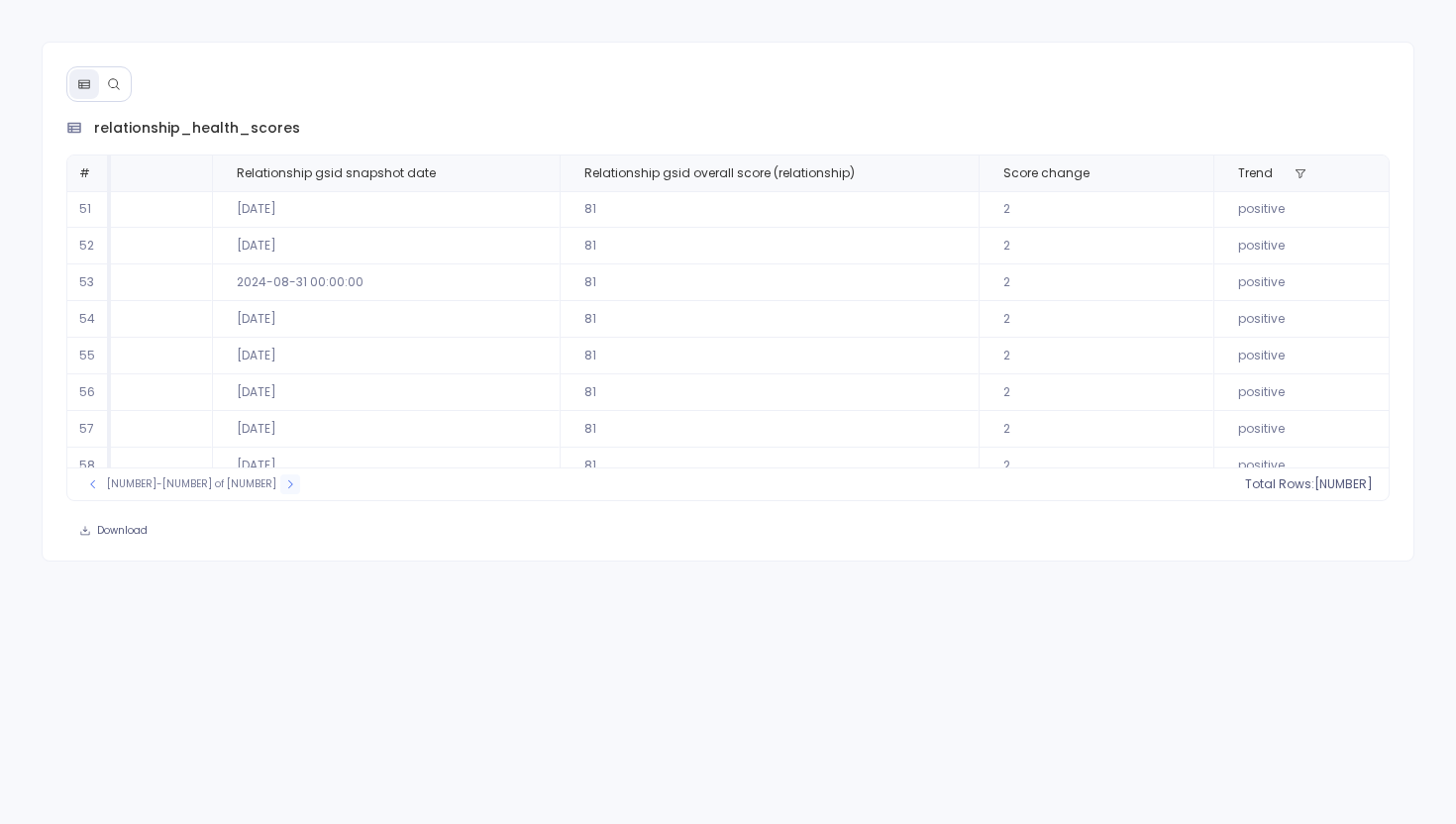 click 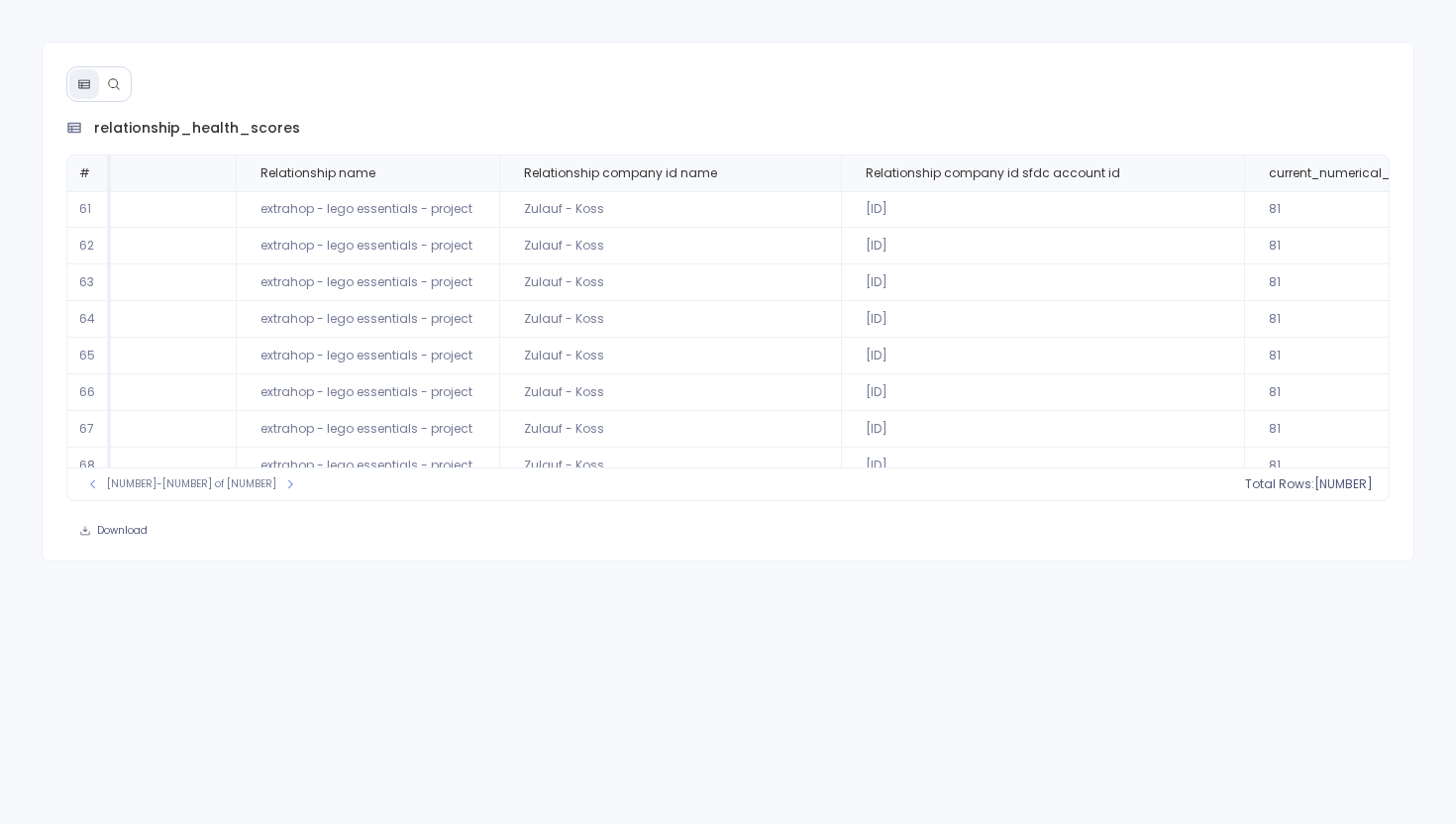 scroll, scrollTop: 0, scrollLeft: 0, axis: both 